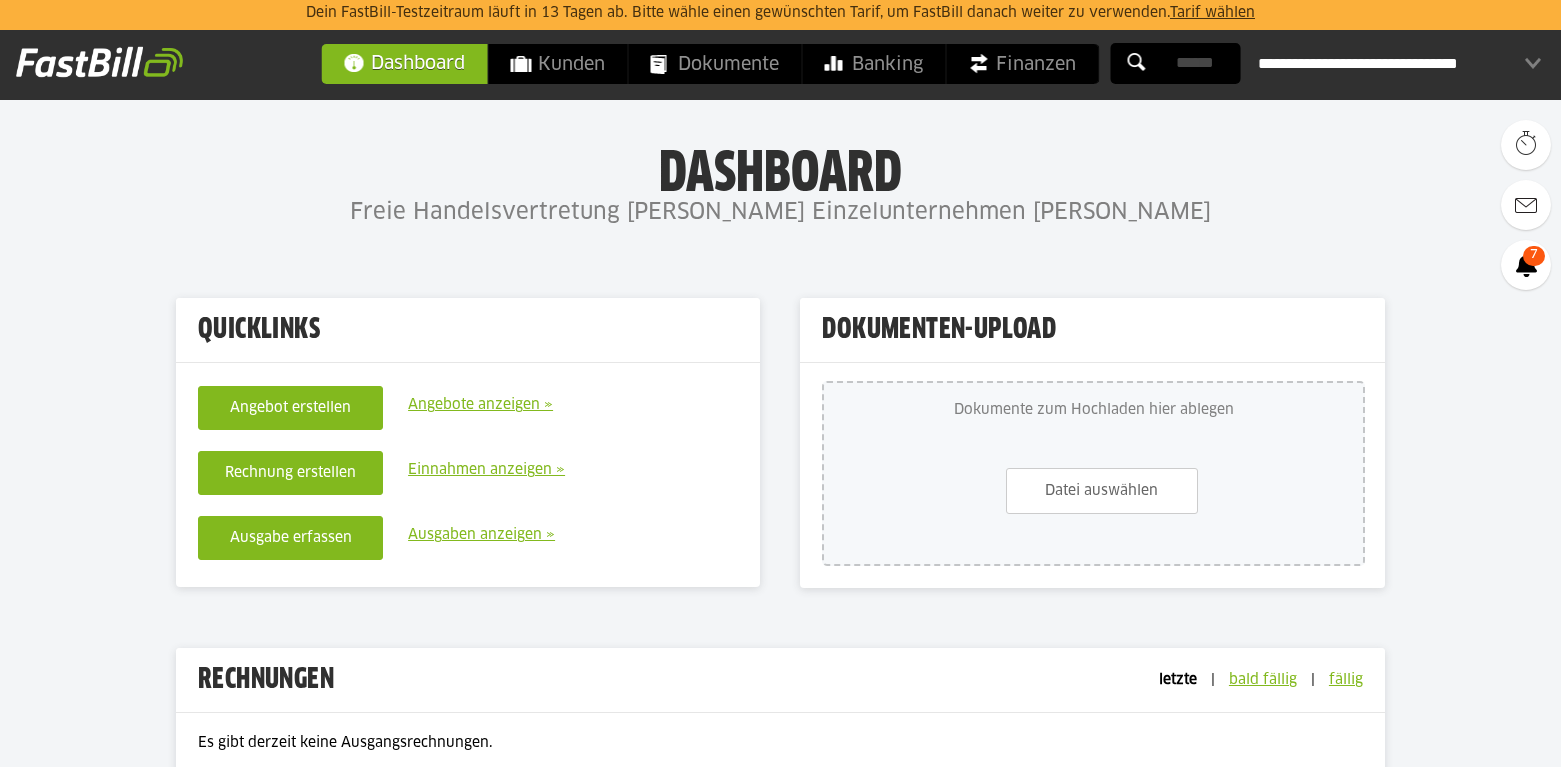 scroll, scrollTop: 400, scrollLeft: 0, axis: vertical 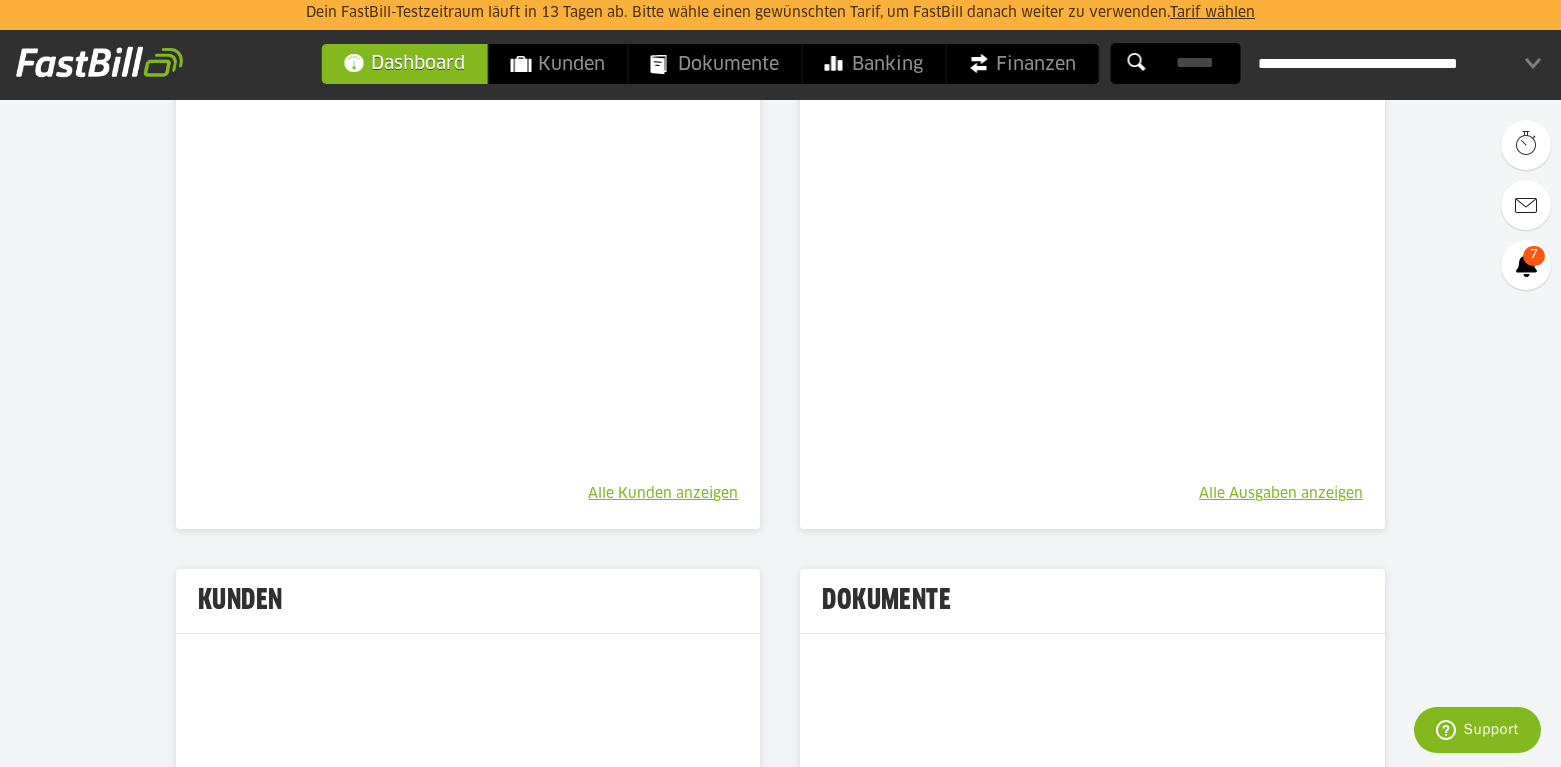 click on "Dashboard" at bounding box center (404, 63) 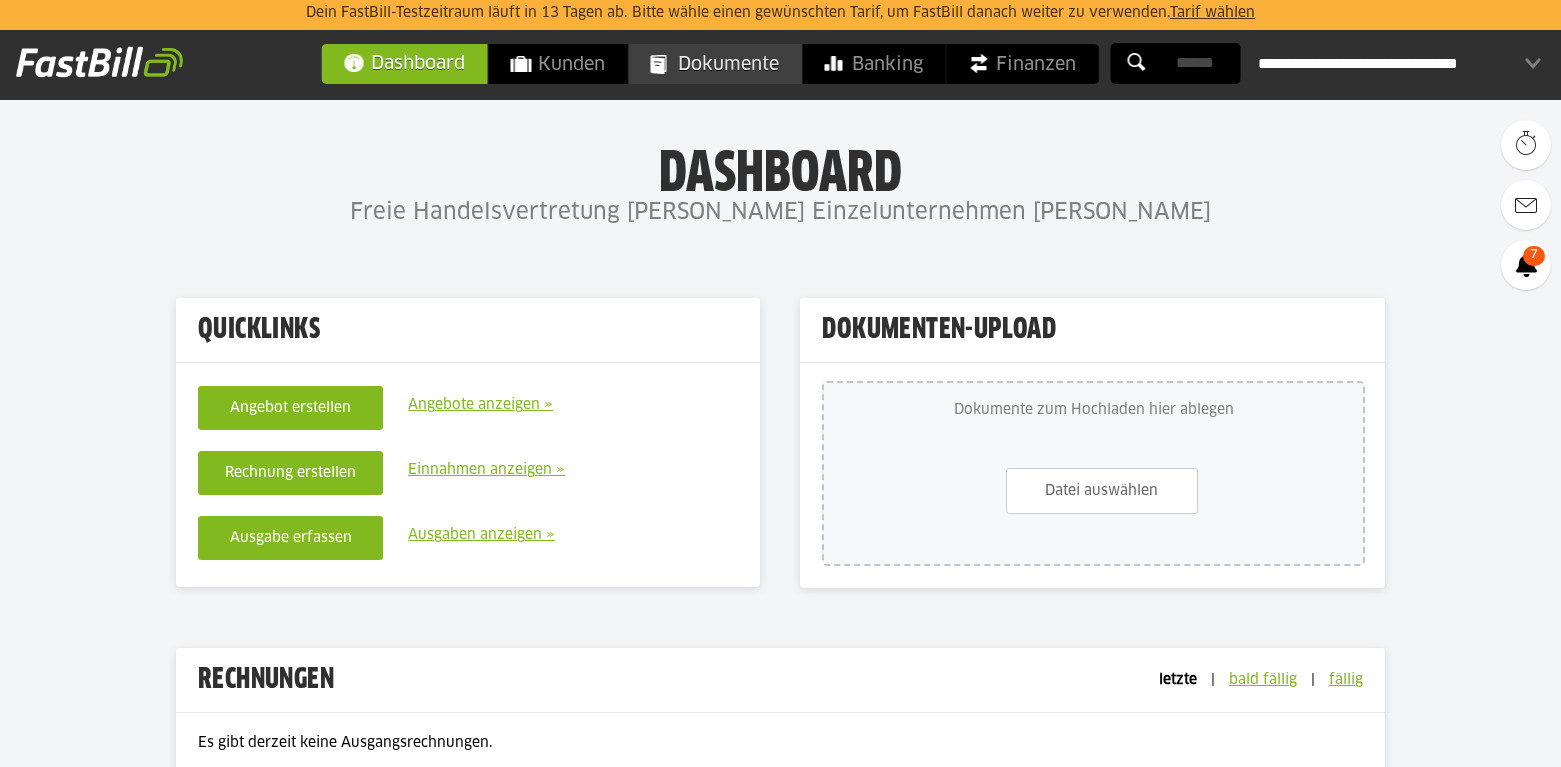 scroll, scrollTop: 0, scrollLeft: 0, axis: both 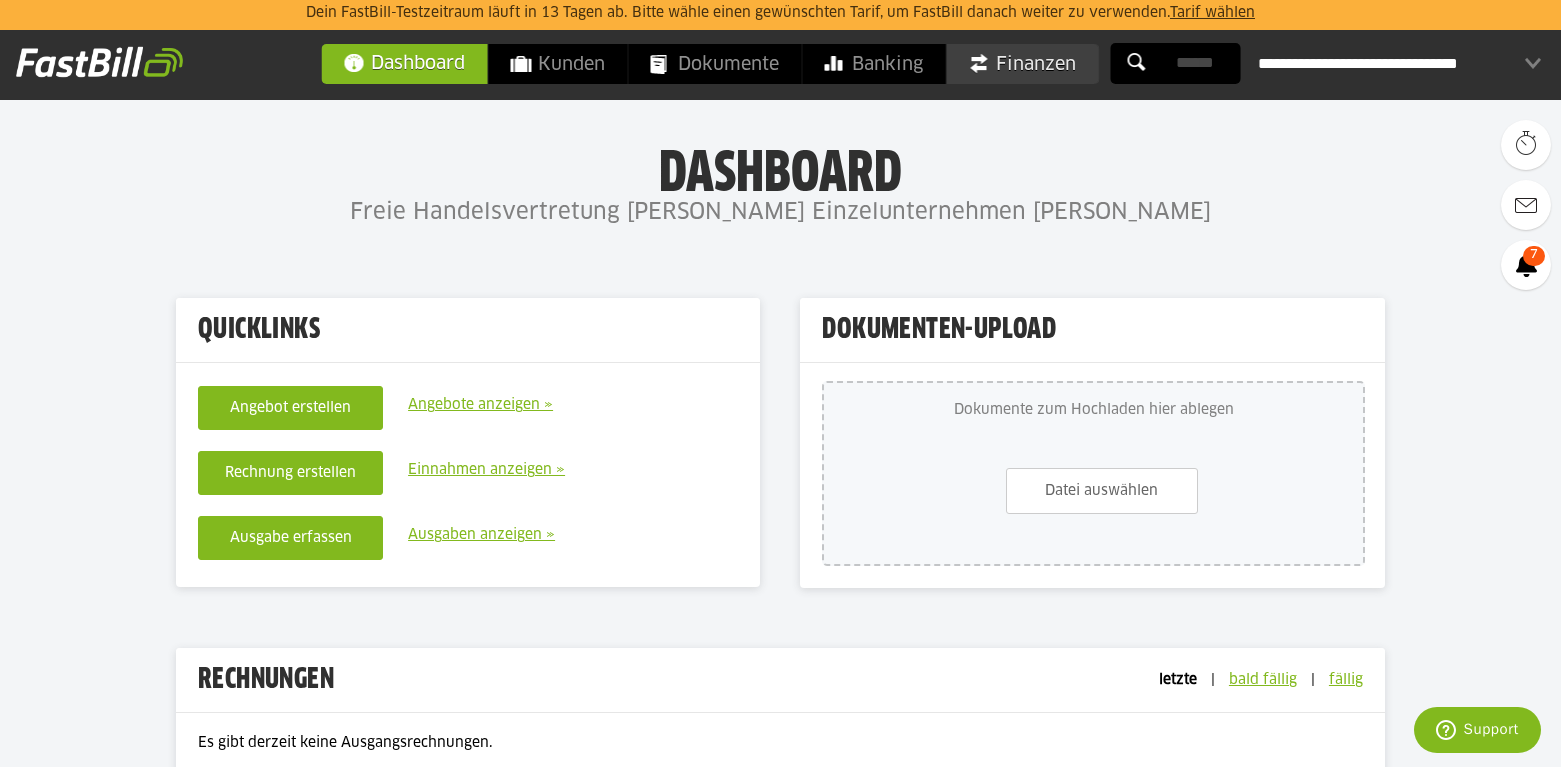 click on "Finanzen" at bounding box center (1022, 64) 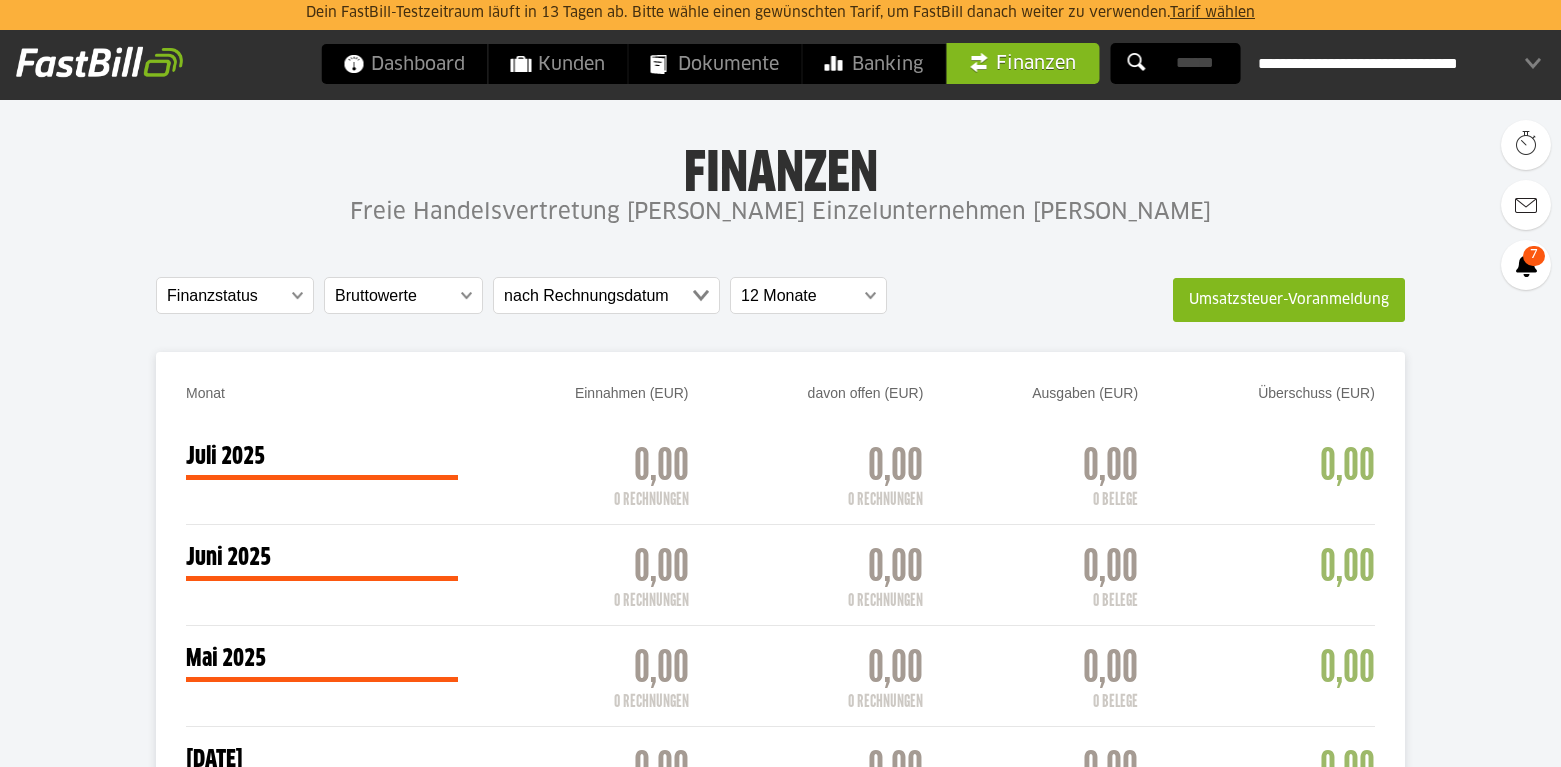 scroll, scrollTop: 700, scrollLeft: 0, axis: vertical 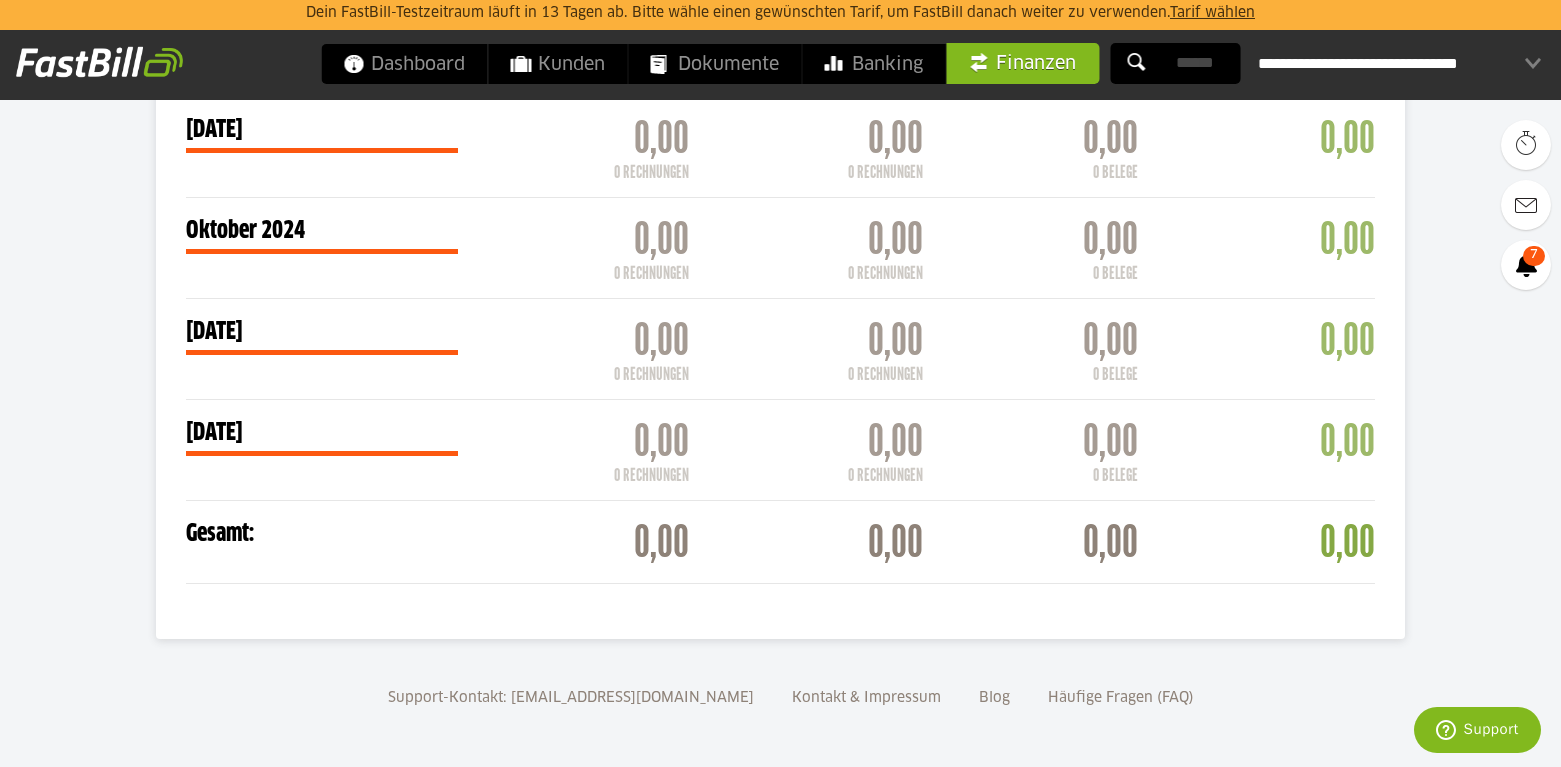 click on "August 2024" at bounding box center (322, 433) 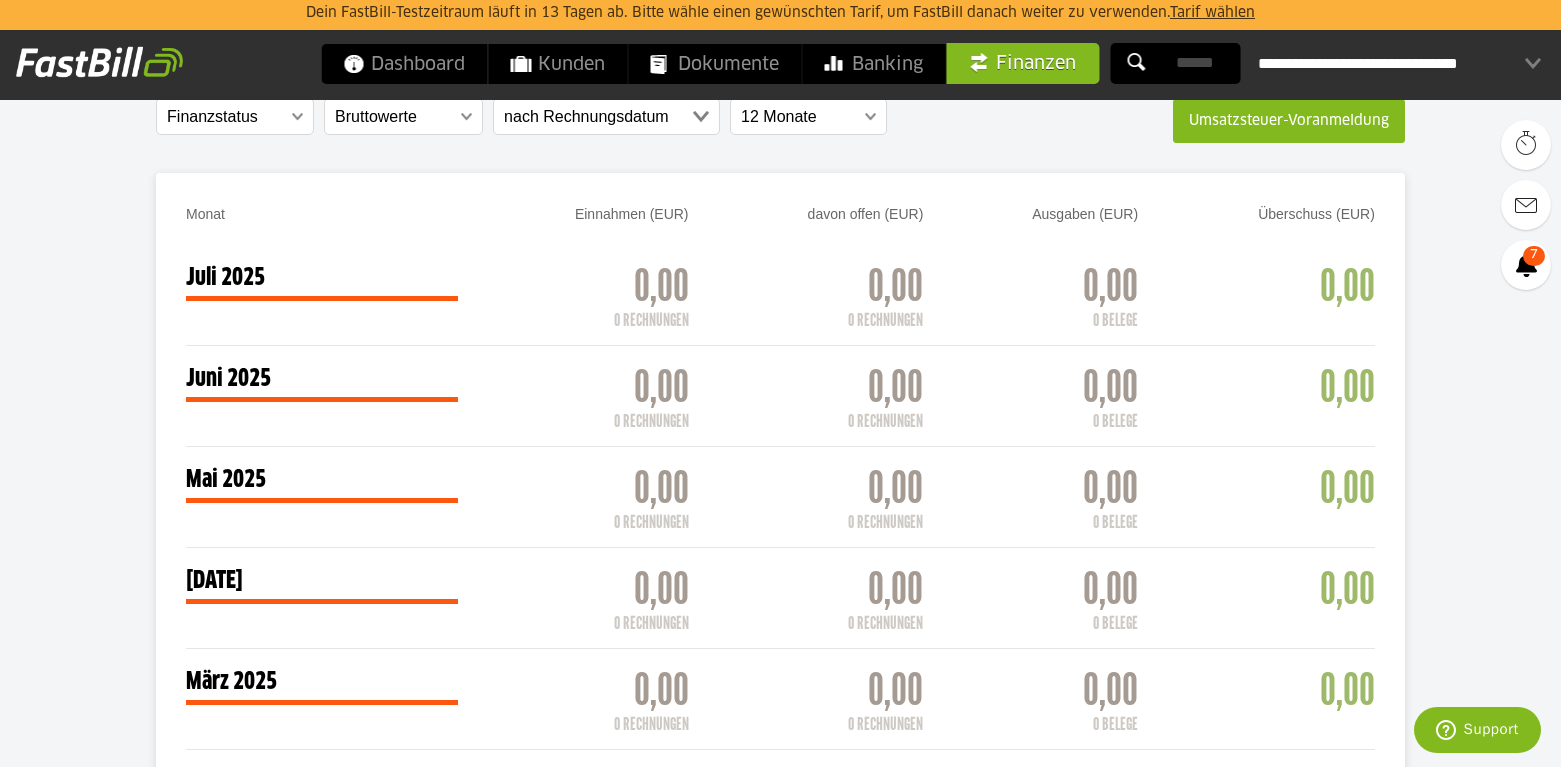 scroll, scrollTop: 0, scrollLeft: 0, axis: both 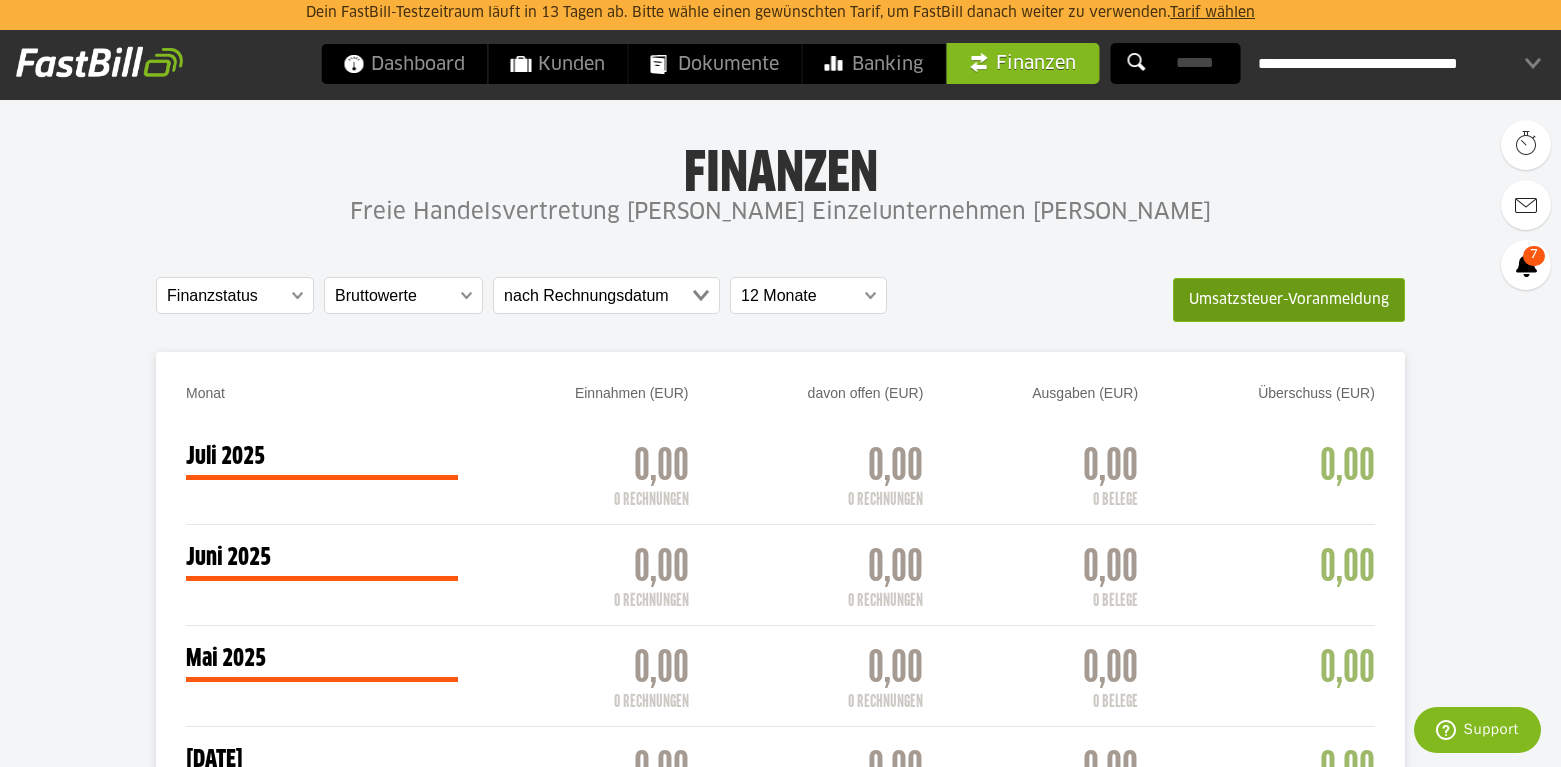 click on "Umsatzsteuer-Voranmeldung" at bounding box center [1289, 300] 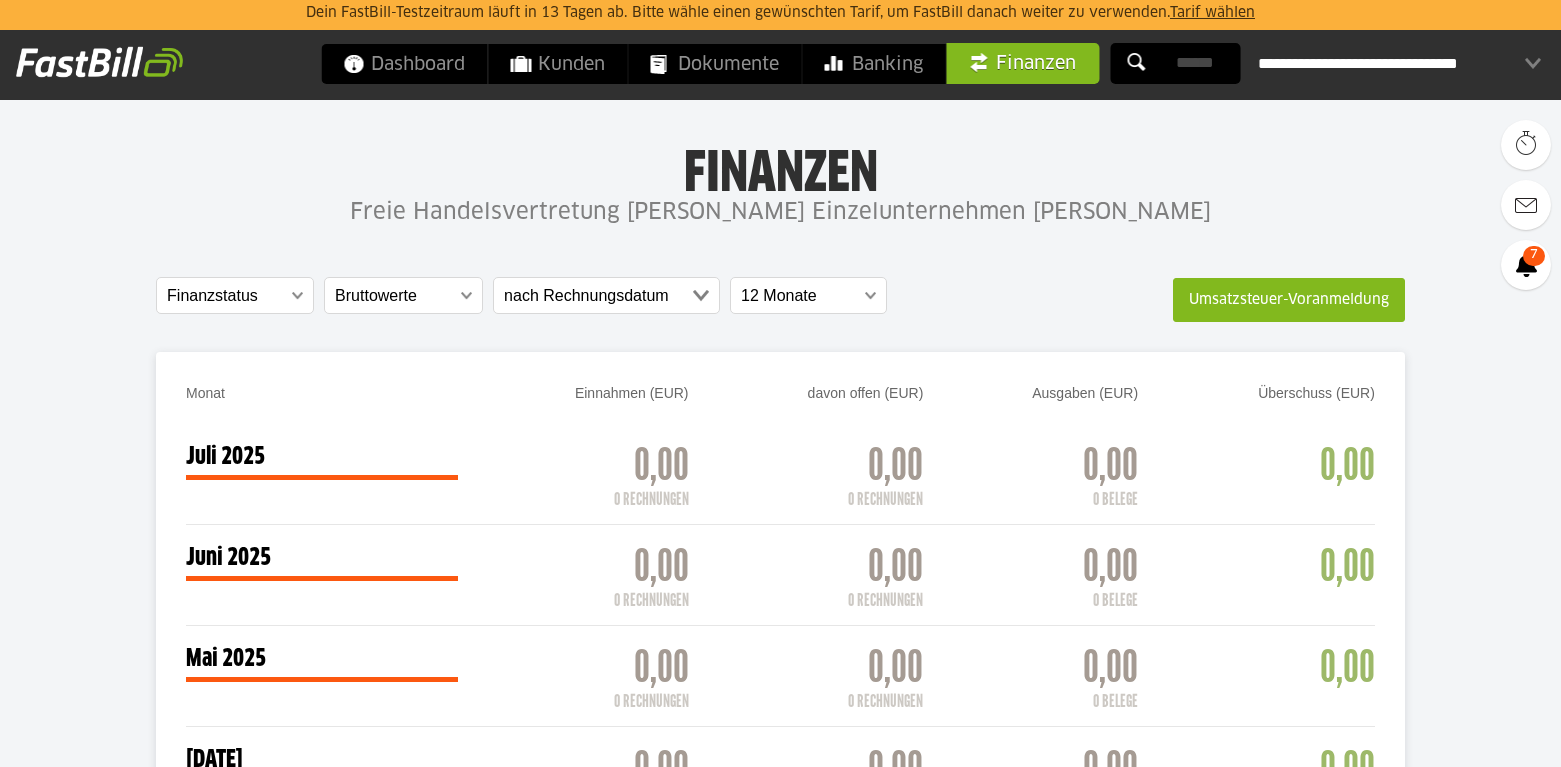 scroll, scrollTop: 0, scrollLeft: 0, axis: both 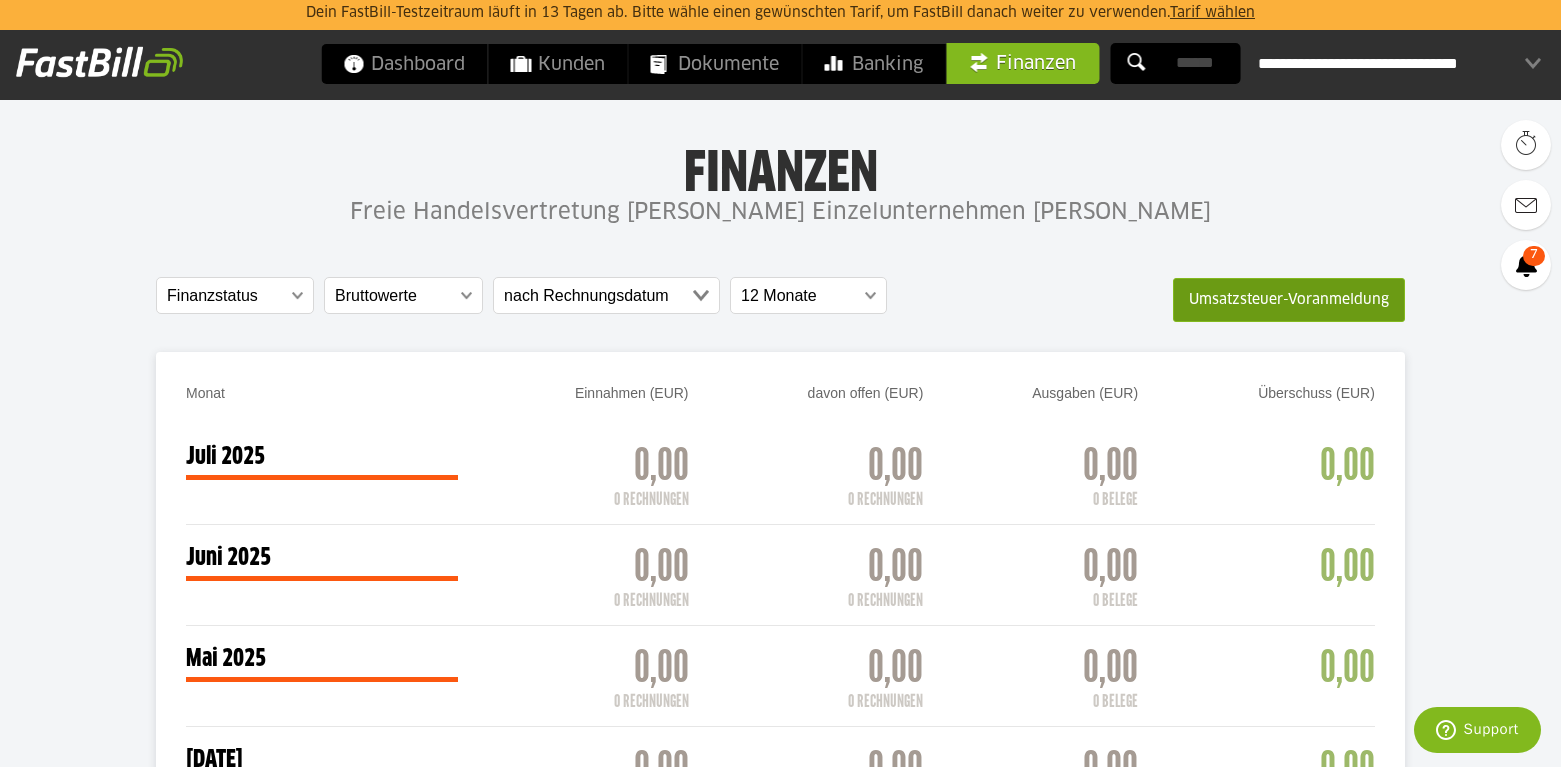click on "Umsatzsteuer-Voranmeldung" at bounding box center [1289, 300] 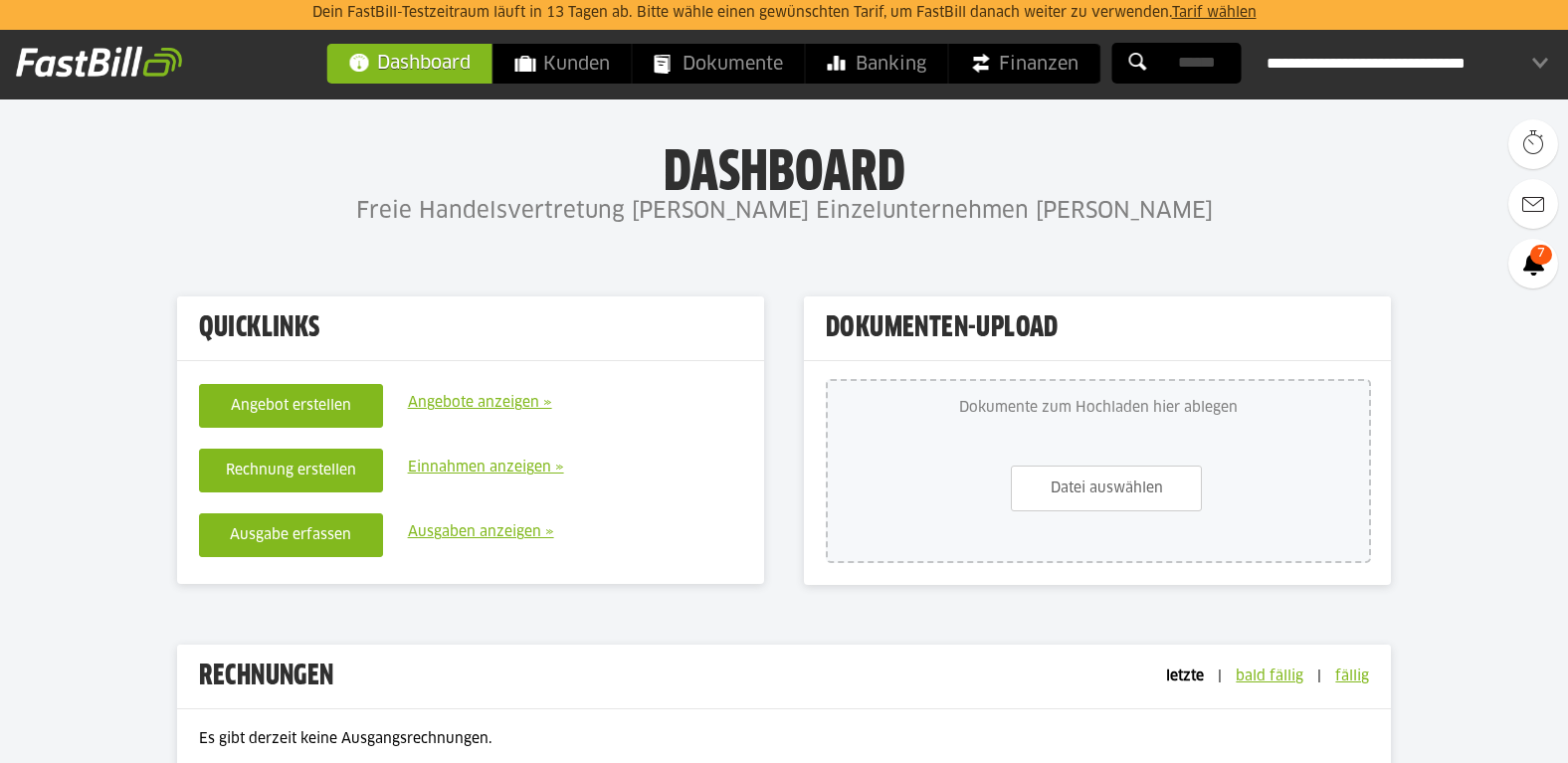 scroll, scrollTop: 597, scrollLeft: 0, axis: vertical 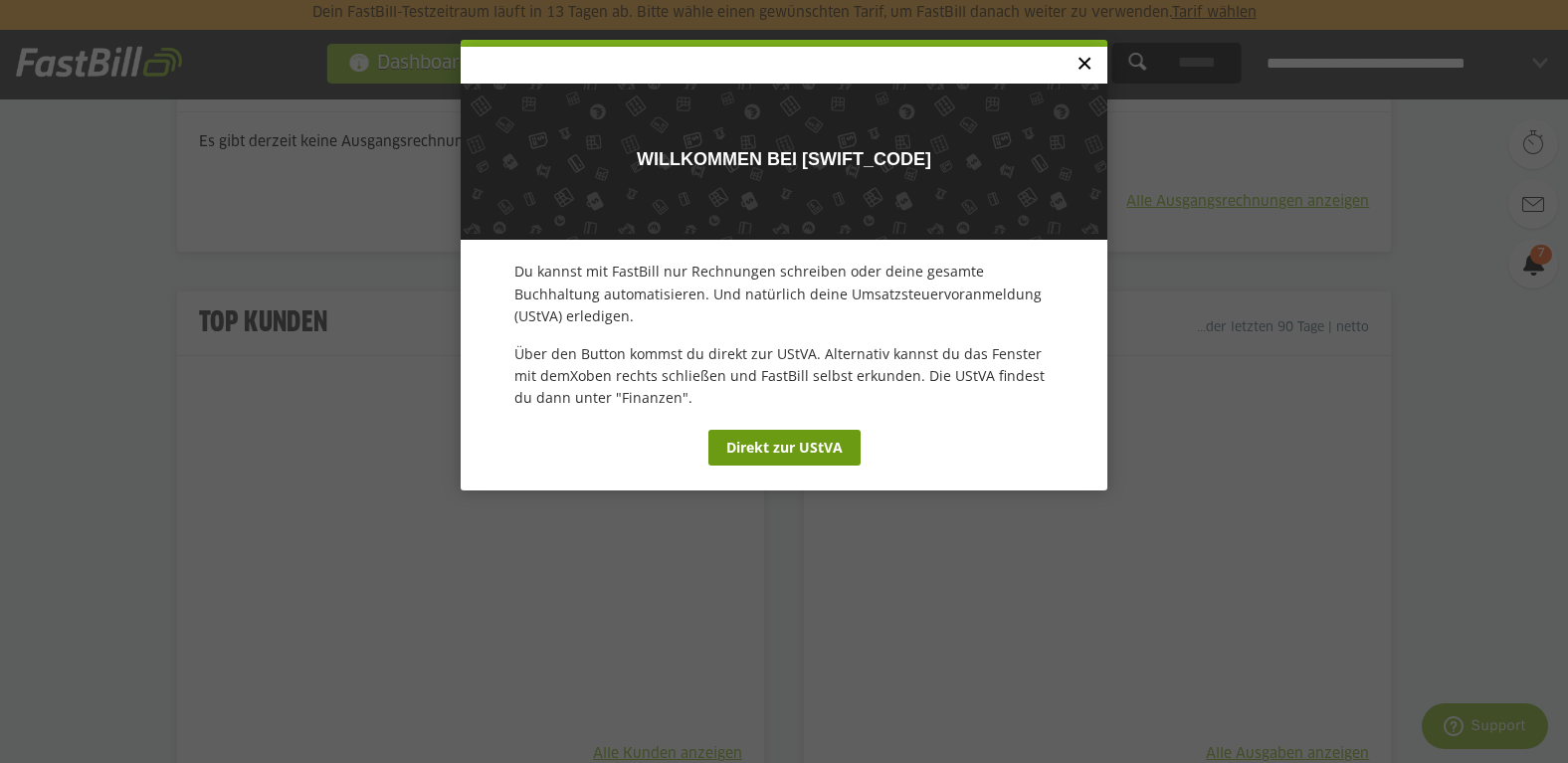 click on "Direkt zur UStVA" at bounding box center (784, 448) 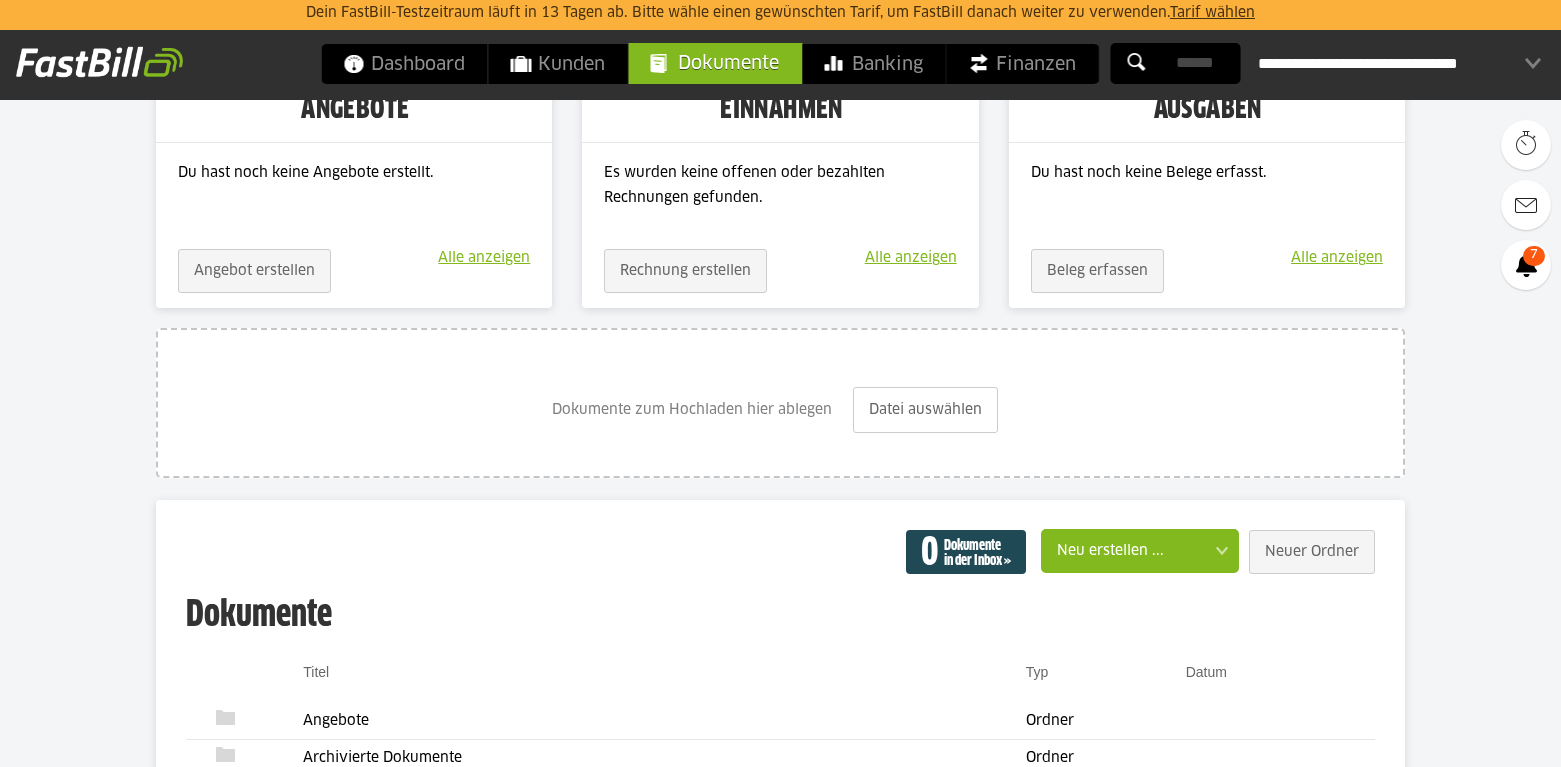 scroll, scrollTop: 0, scrollLeft: 0, axis: both 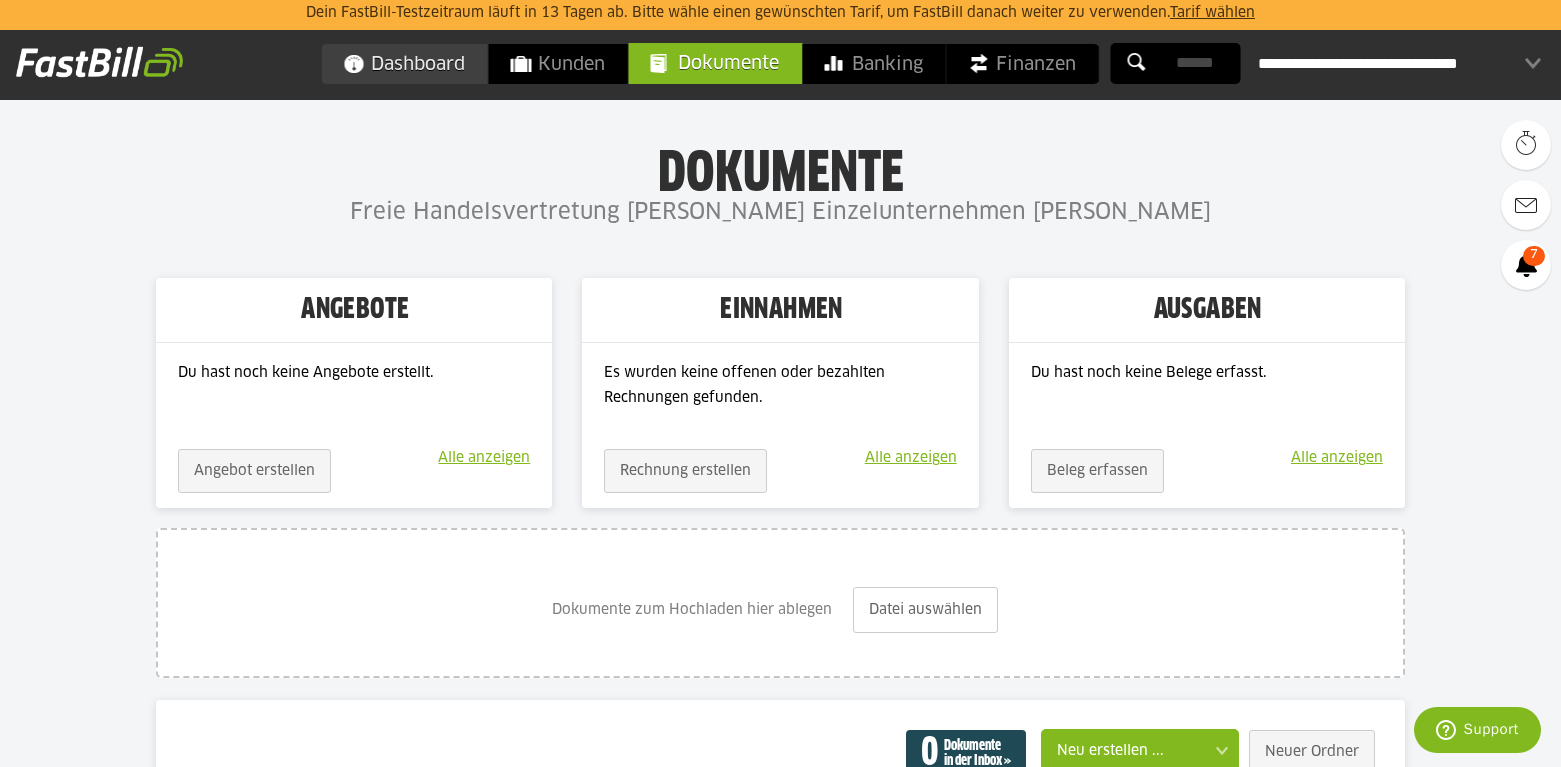 click on "Dashboard" at bounding box center (404, 64) 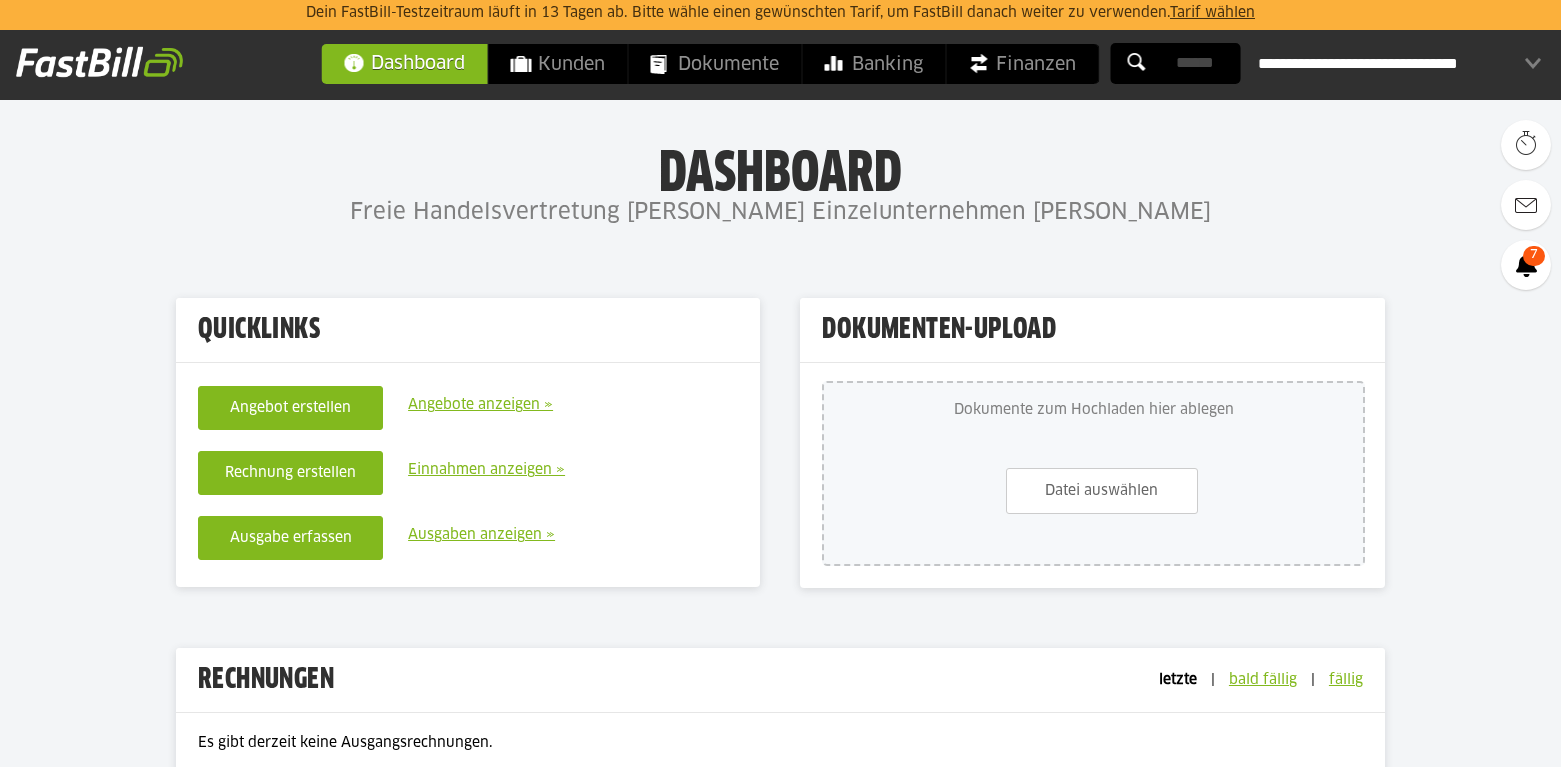 scroll, scrollTop: 600, scrollLeft: 0, axis: vertical 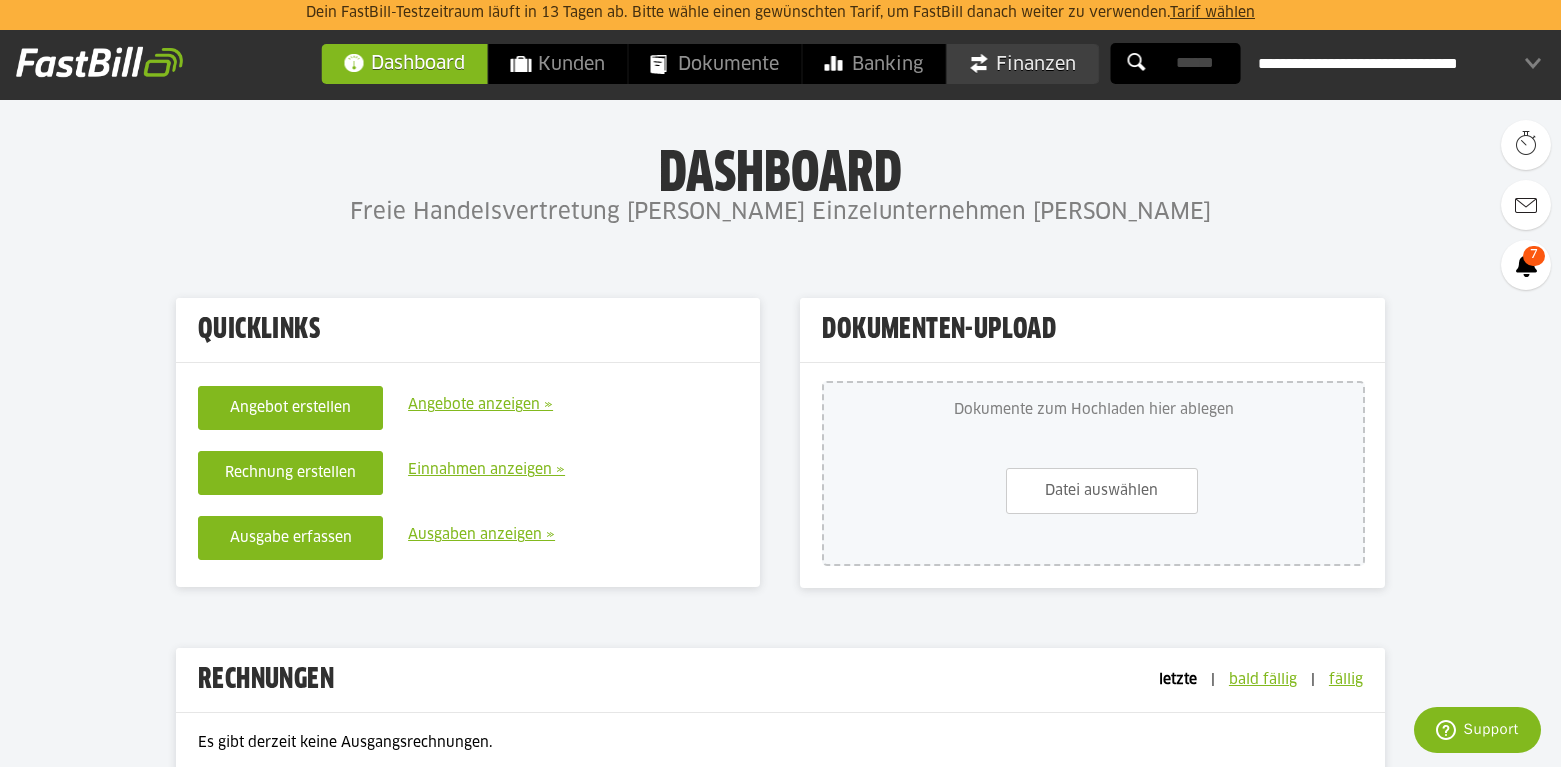 click on "Finanzen" at bounding box center [1022, 64] 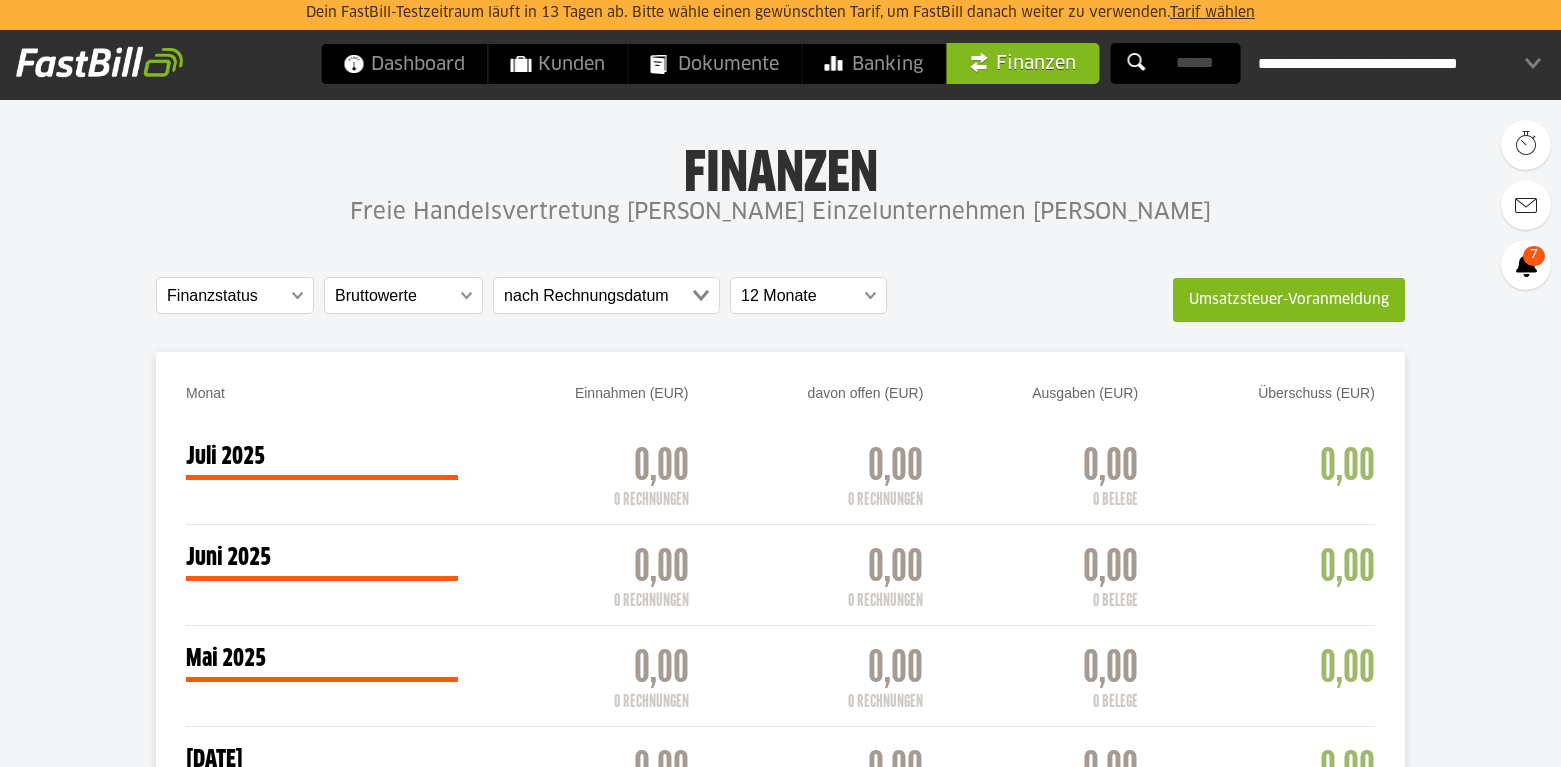 scroll, scrollTop: 0, scrollLeft: 0, axis: both 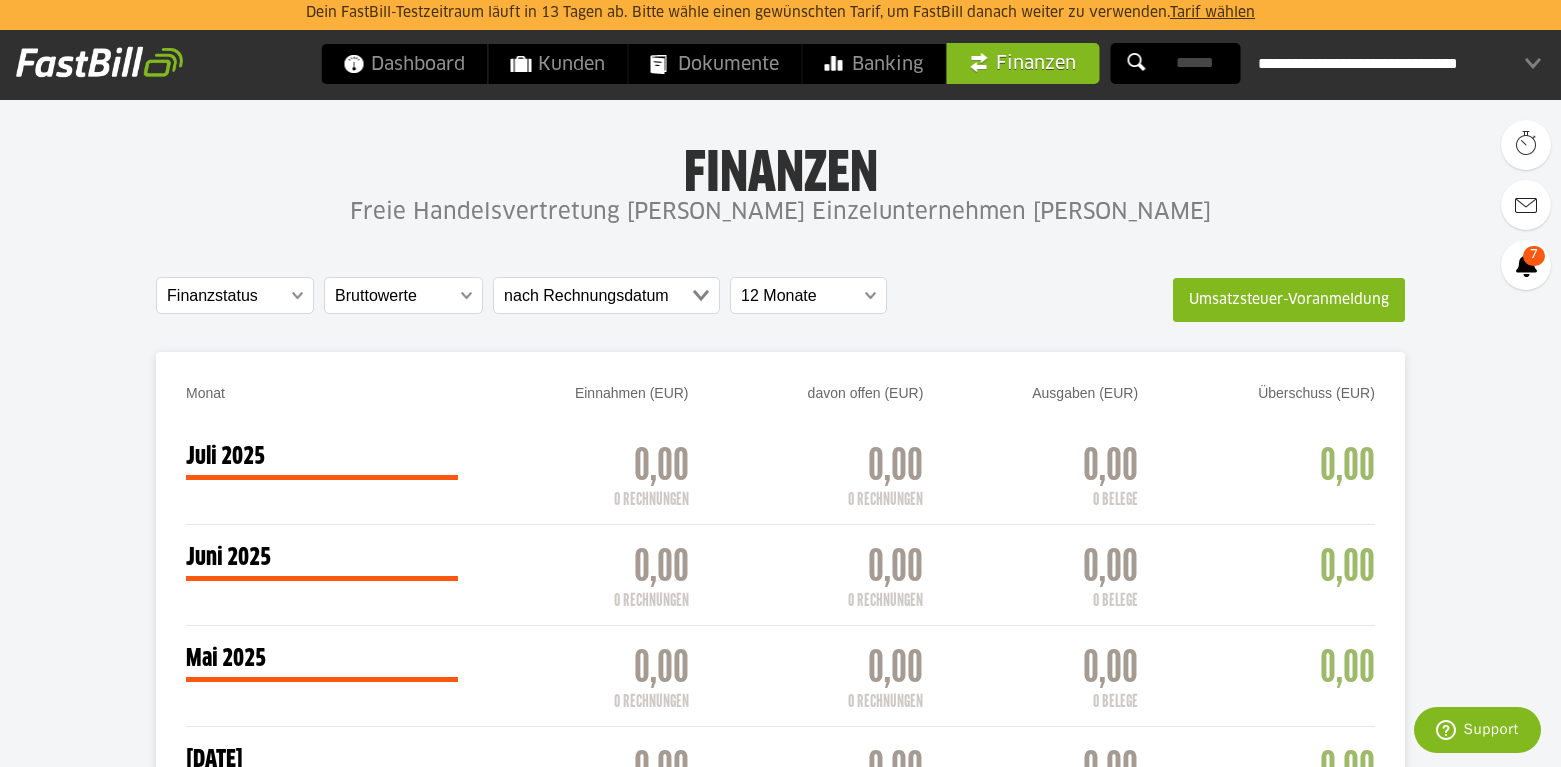 click at bounding box center (99, 62) 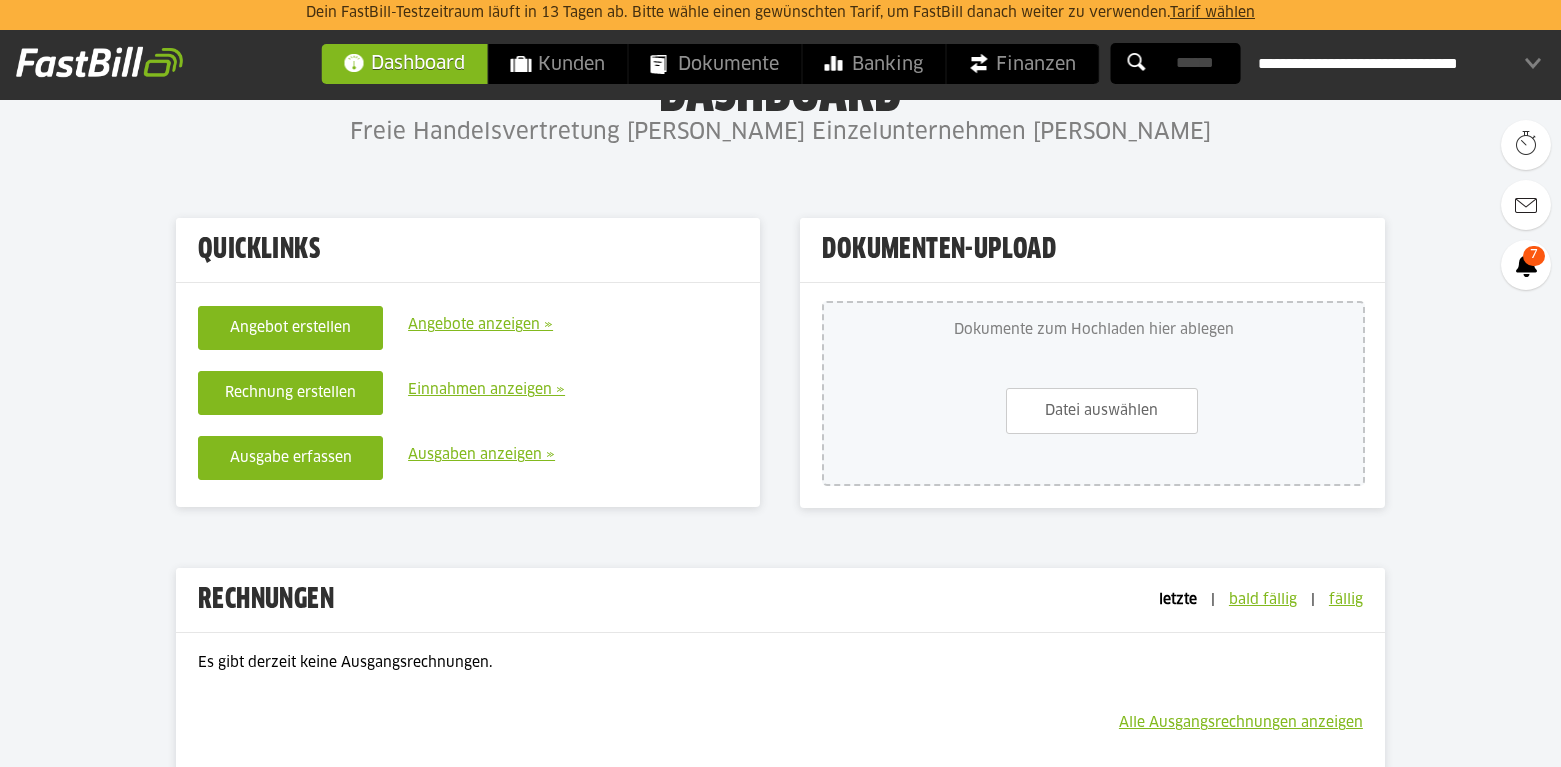 scroll, scrollTop: 0, scrollLeft: 0, axis: both 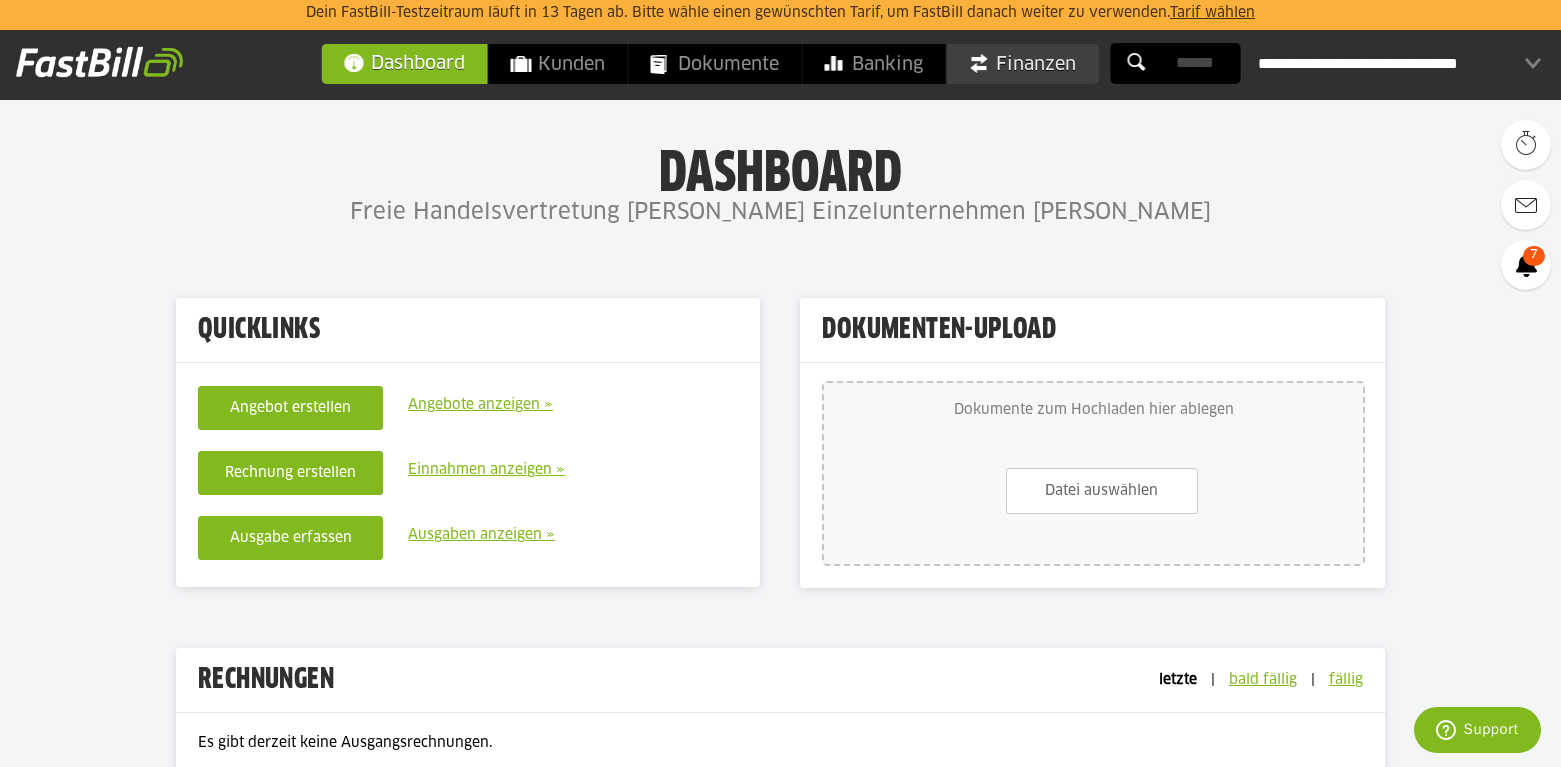 click on "Finanzen" at bounding box center (1022, 64) 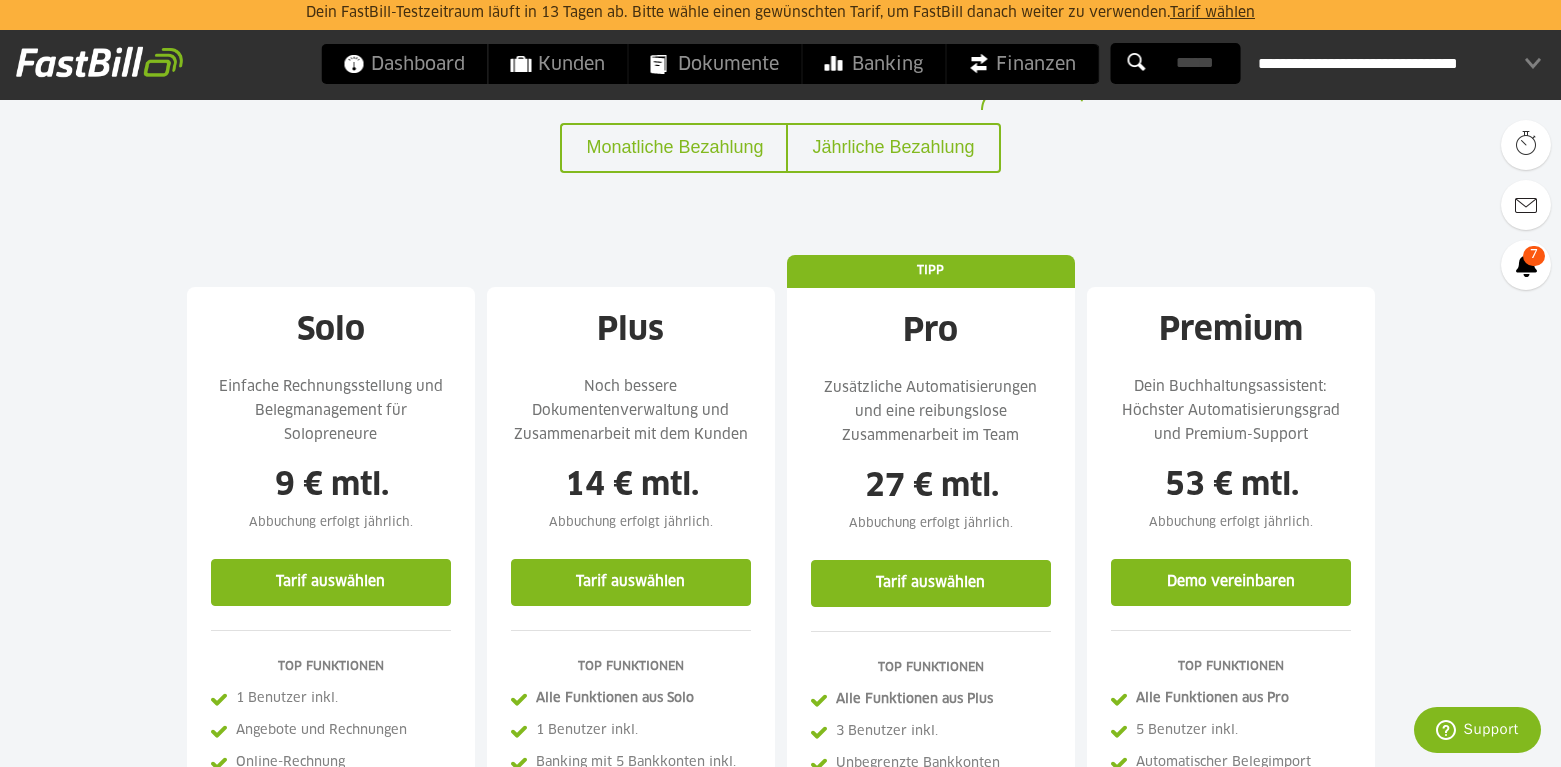 scroll, scrollTop: 200, scrollLeft: 0, axis: vertical 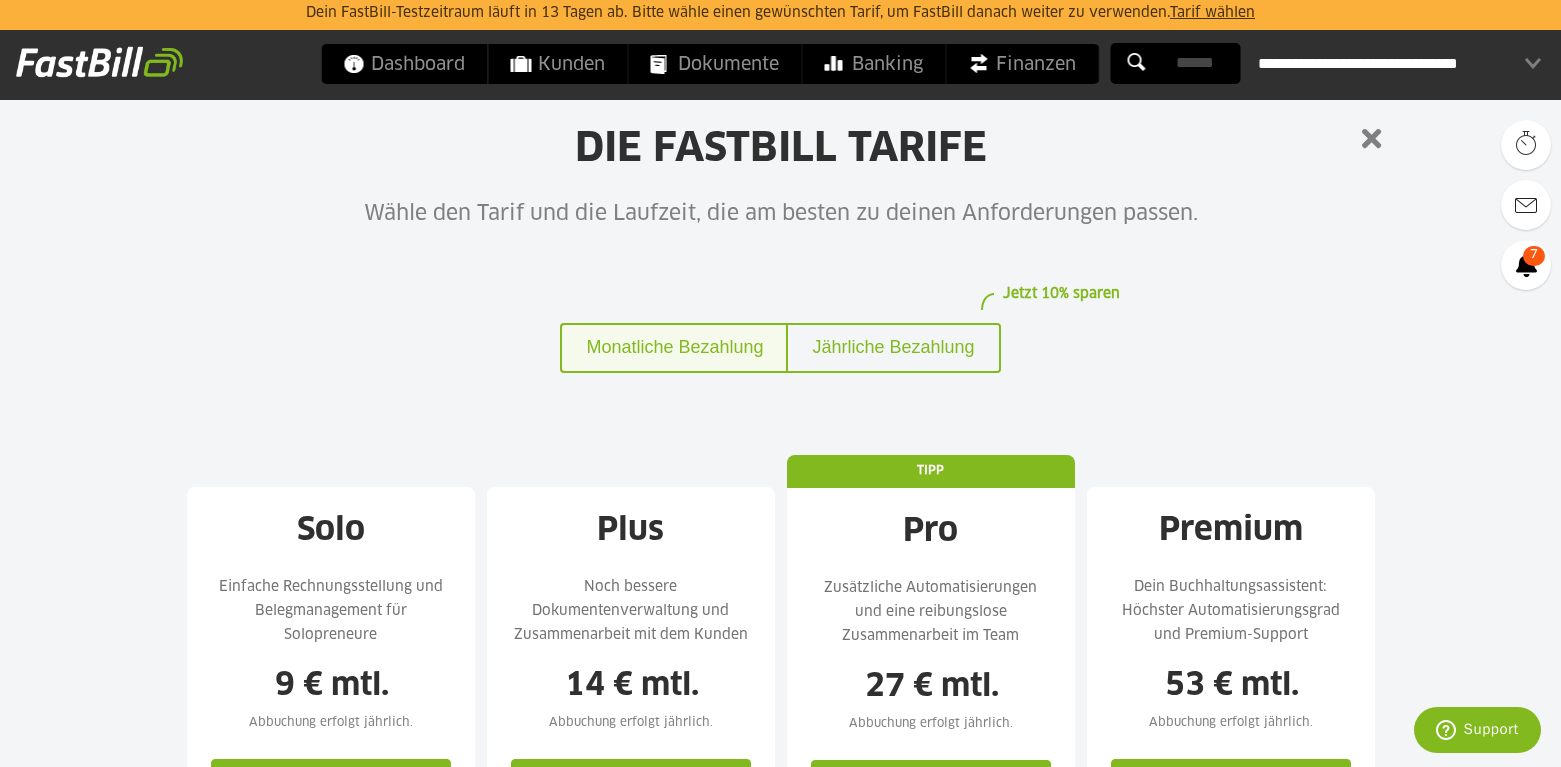 click on "Monatliche Bezahlung" at bounding box center [673, 348] 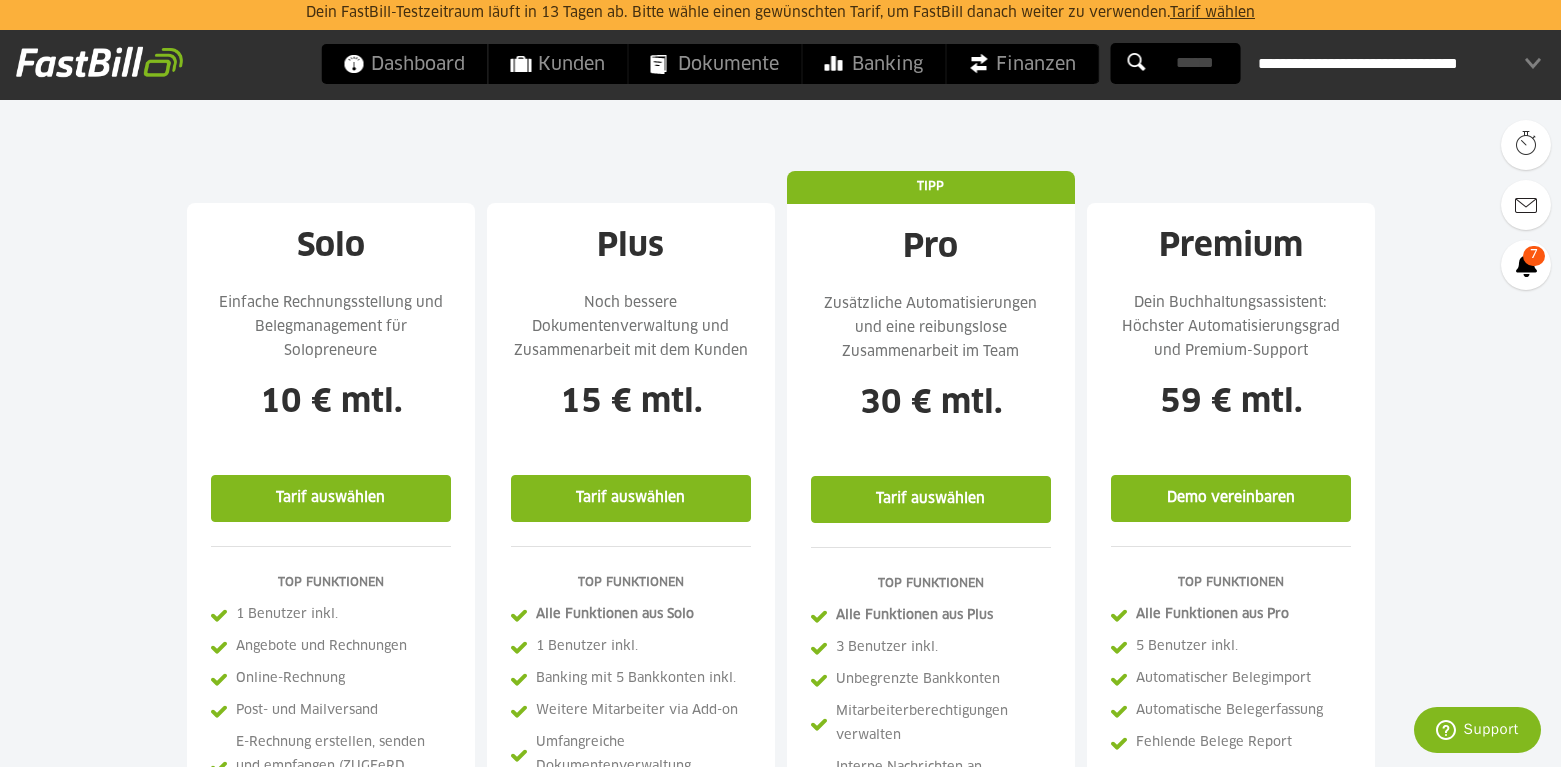 scroll, scrollTop: 400, scrollLeft: 0, axis: vertical 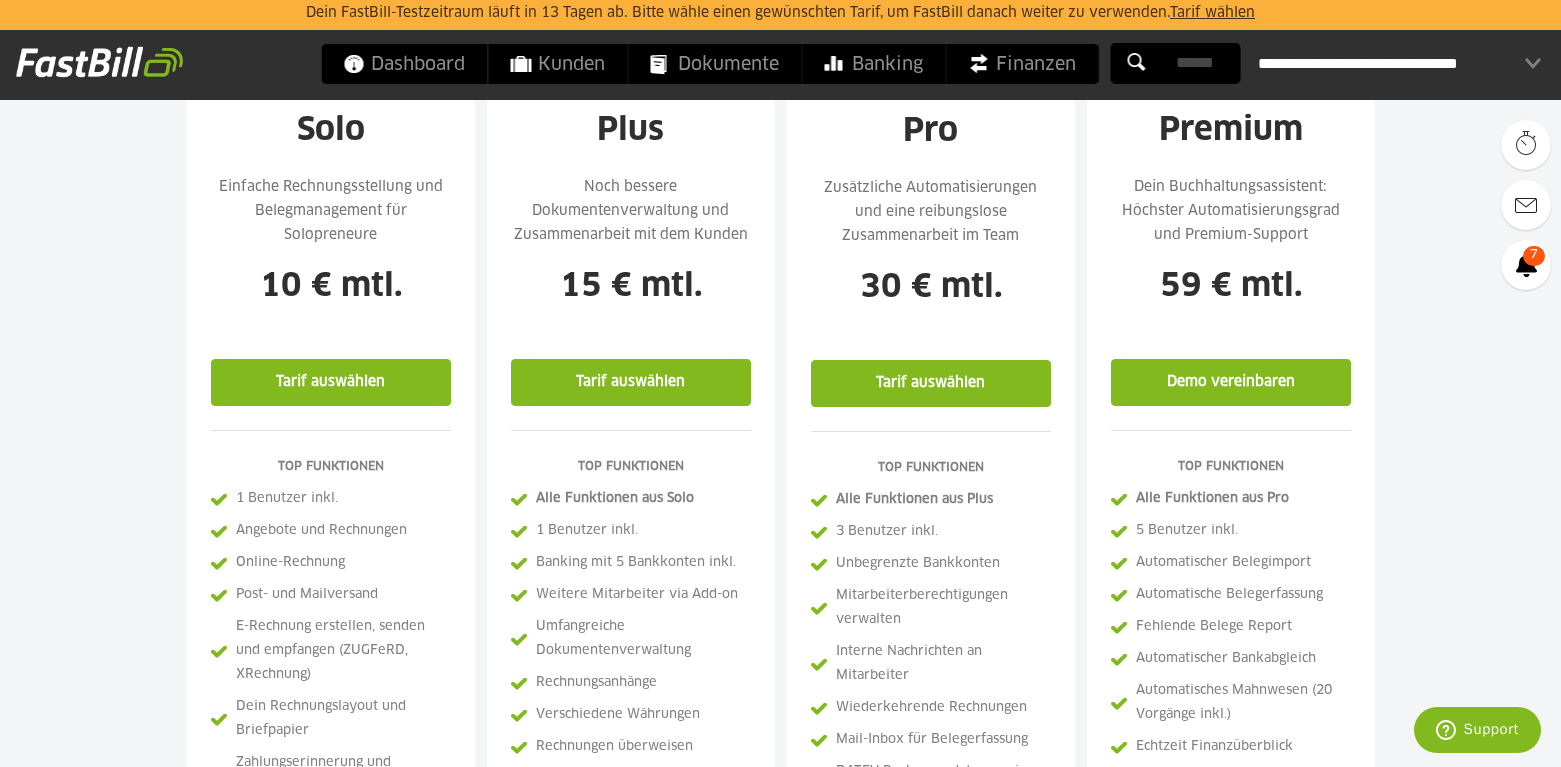 click on "Tarif auswählen" at bounding box center (631, 382) 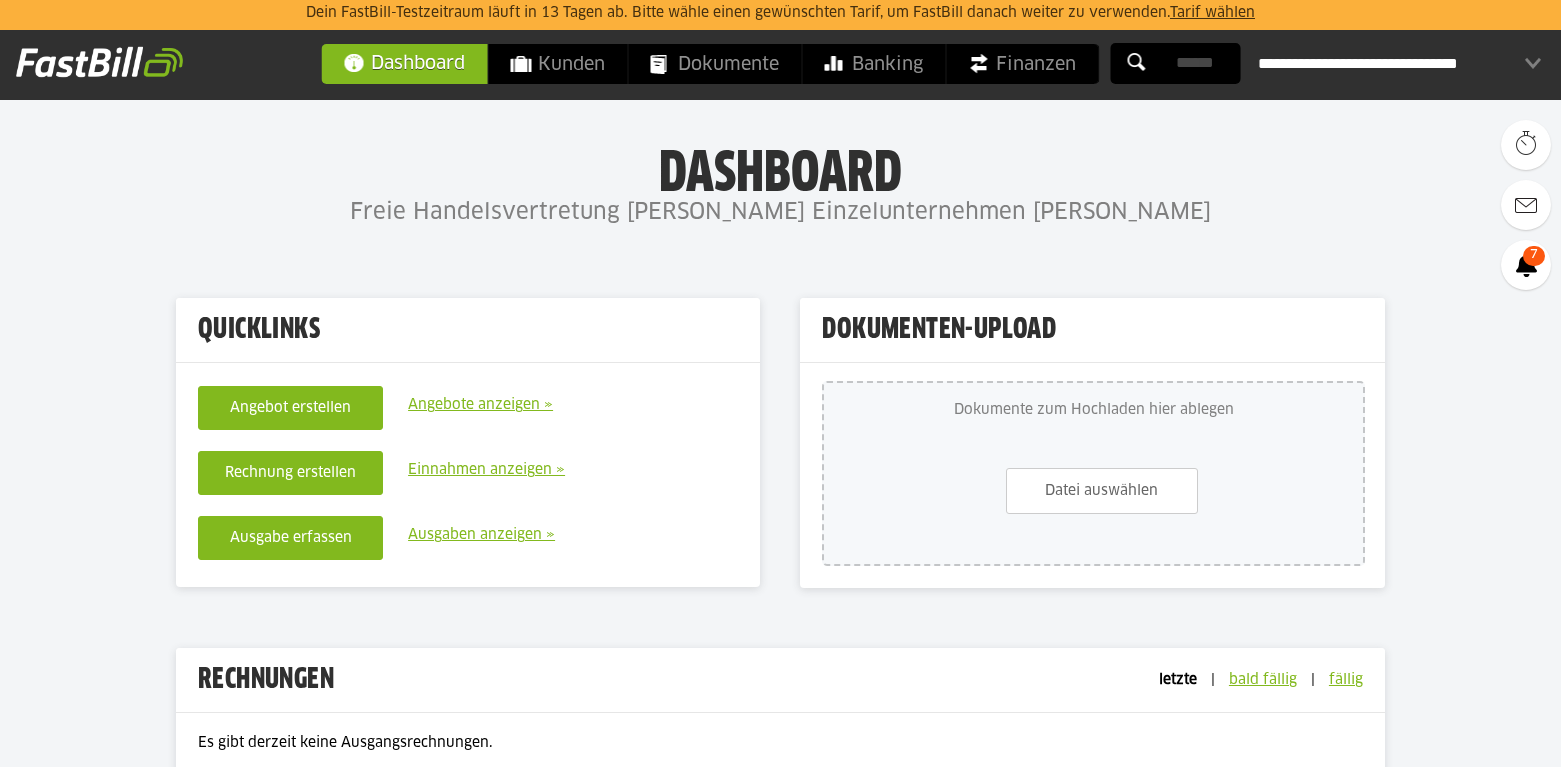 scroll, scrollTop: 1264, scrollLeft: 0, axis: vertical 